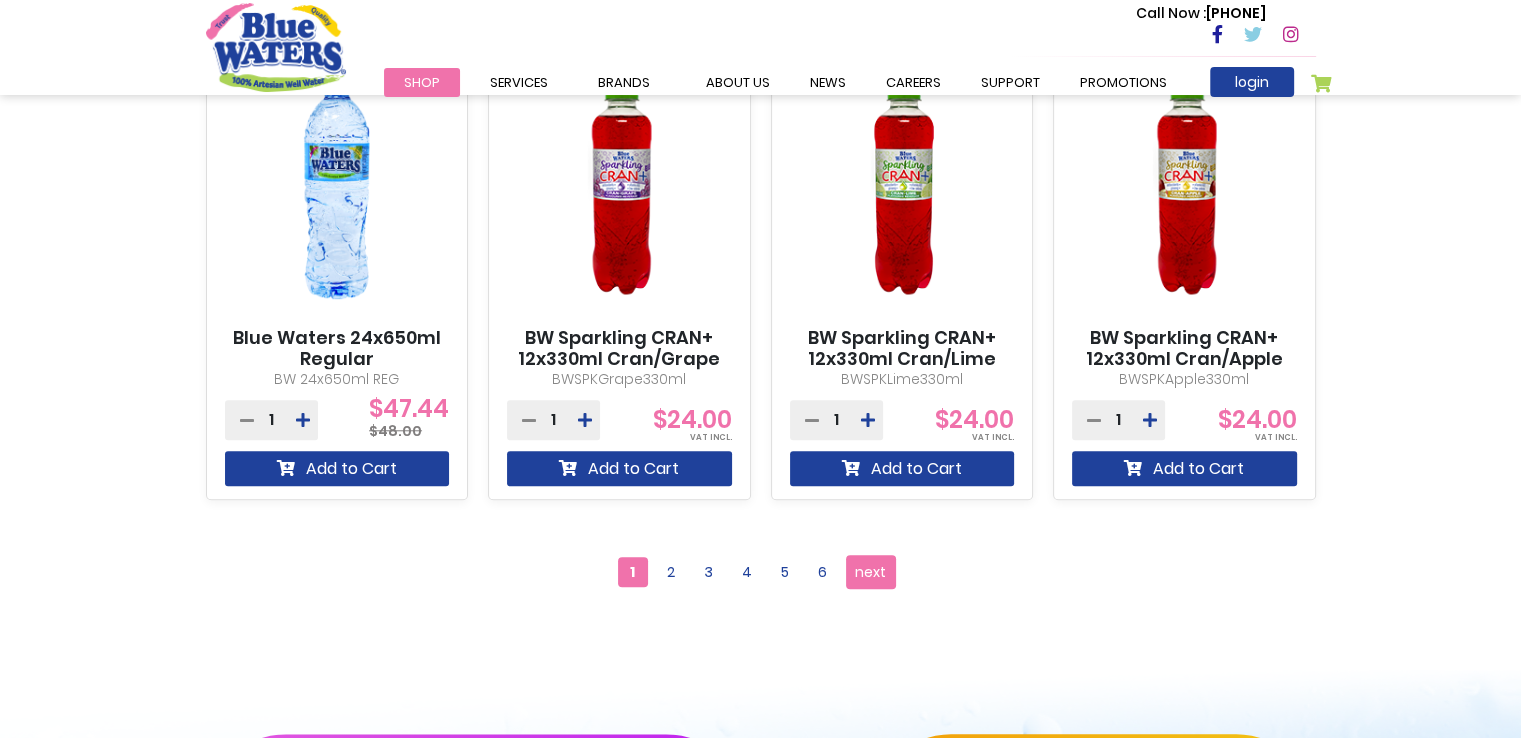scroll, scrollTop: 1900, scrollLeft: 0, axis: vertical 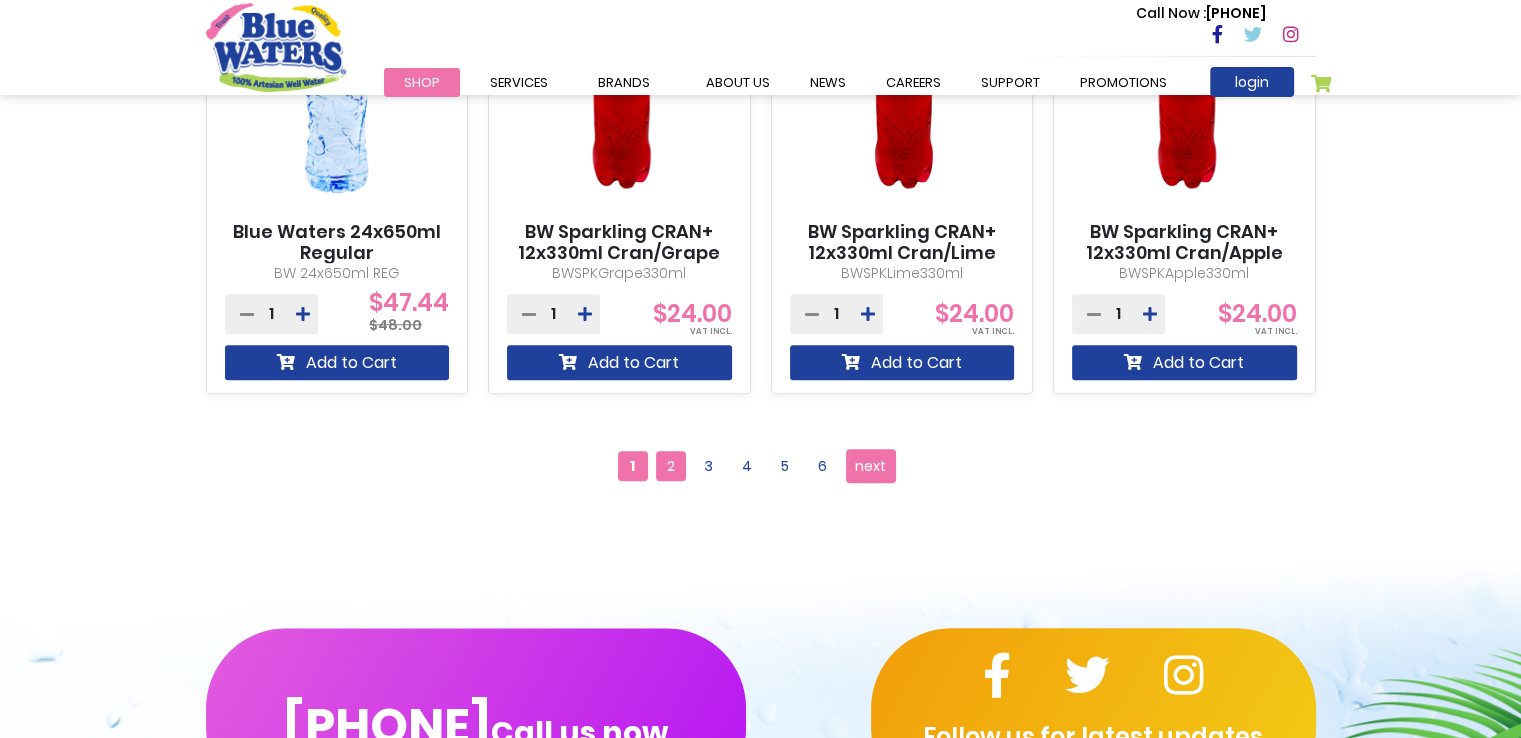 click on "2" at bounding box center (671, 466) 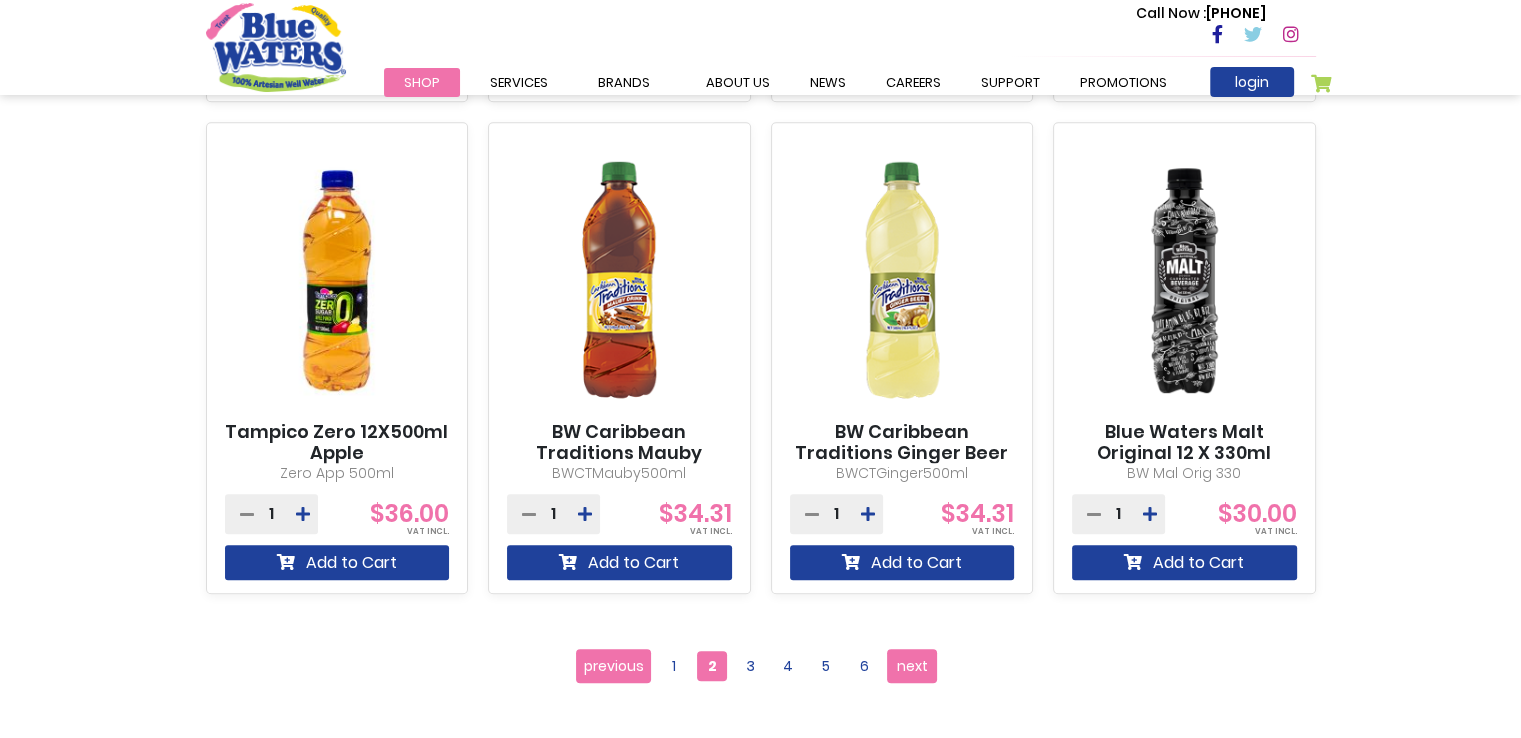 scroll, scrollTop: 1900, scrollLeft: 0, axis: vertical 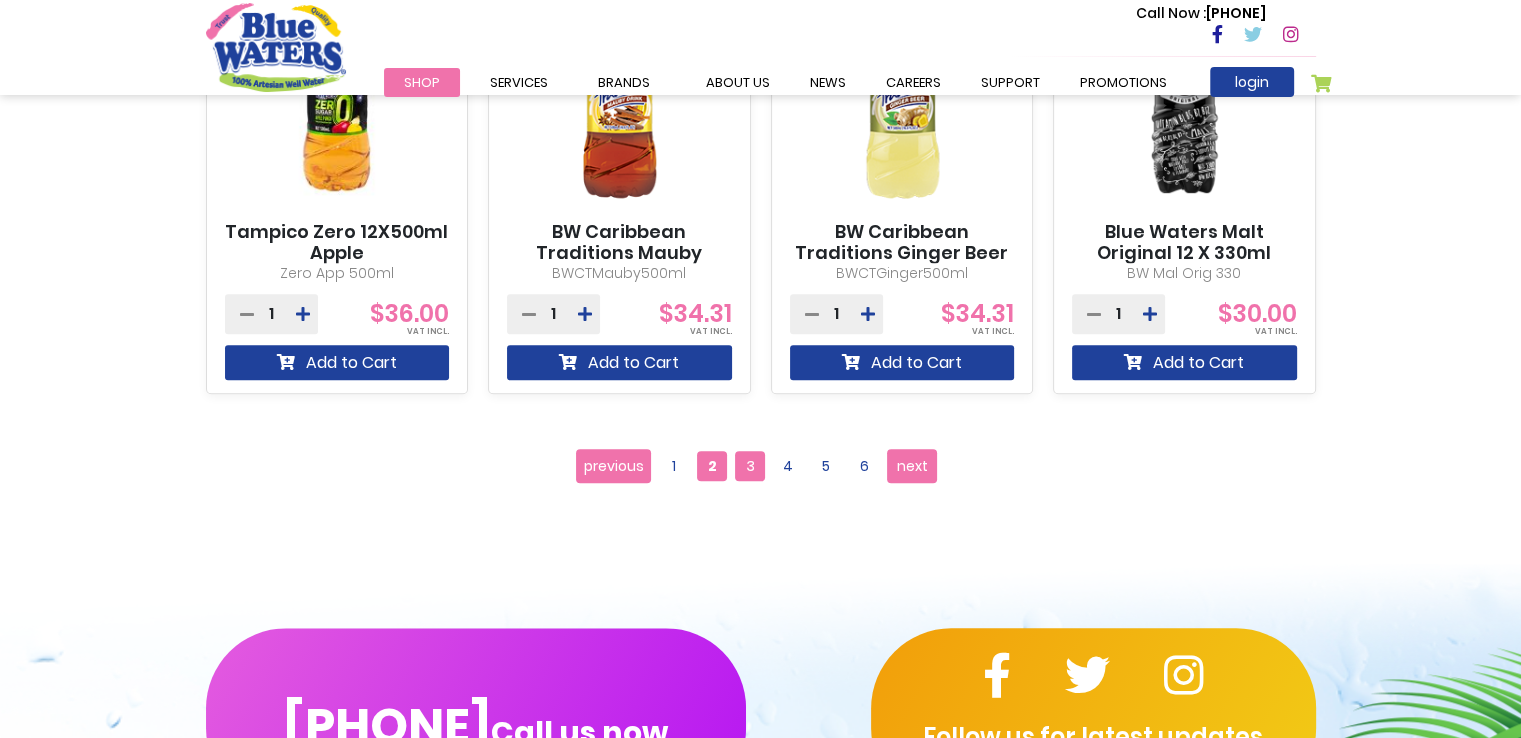 click on "3" at bounding box center [750, 466] 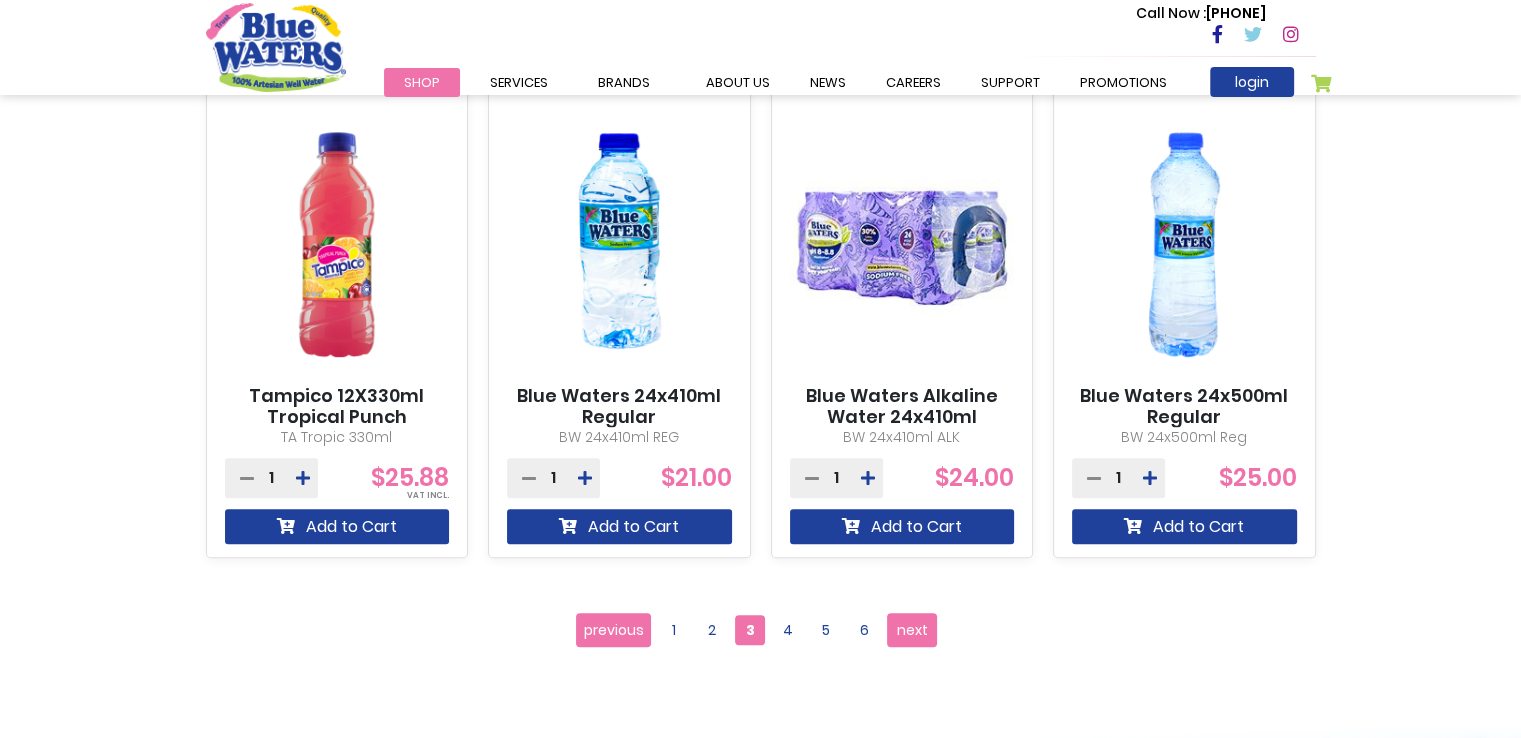 scroll, scrollTop: 1900, scrollLeft: 0, axis: vertical 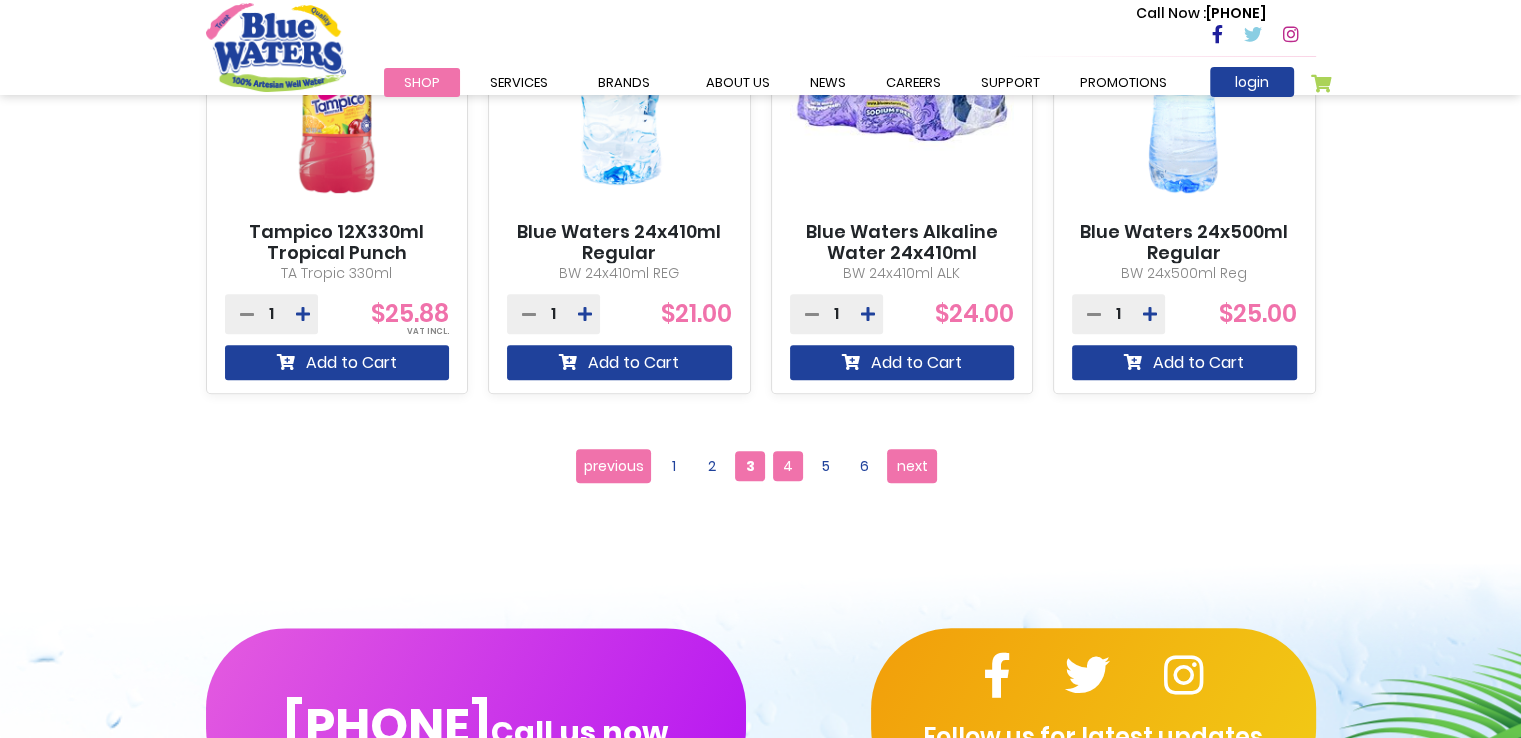 click on "4" at bounding box center (788, 466) 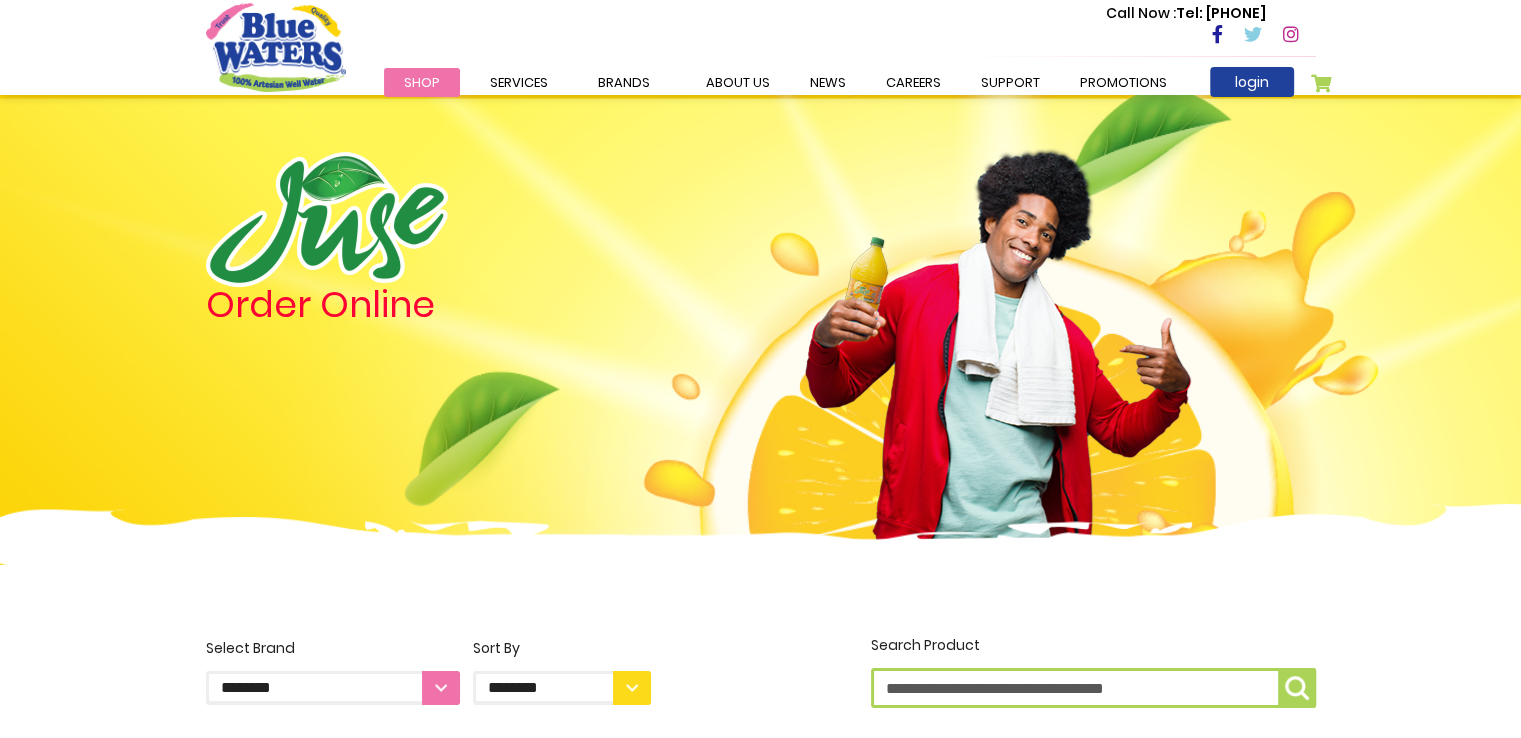 scroll, scrollTop: 400, scrollLeft: 0, axis: vertical 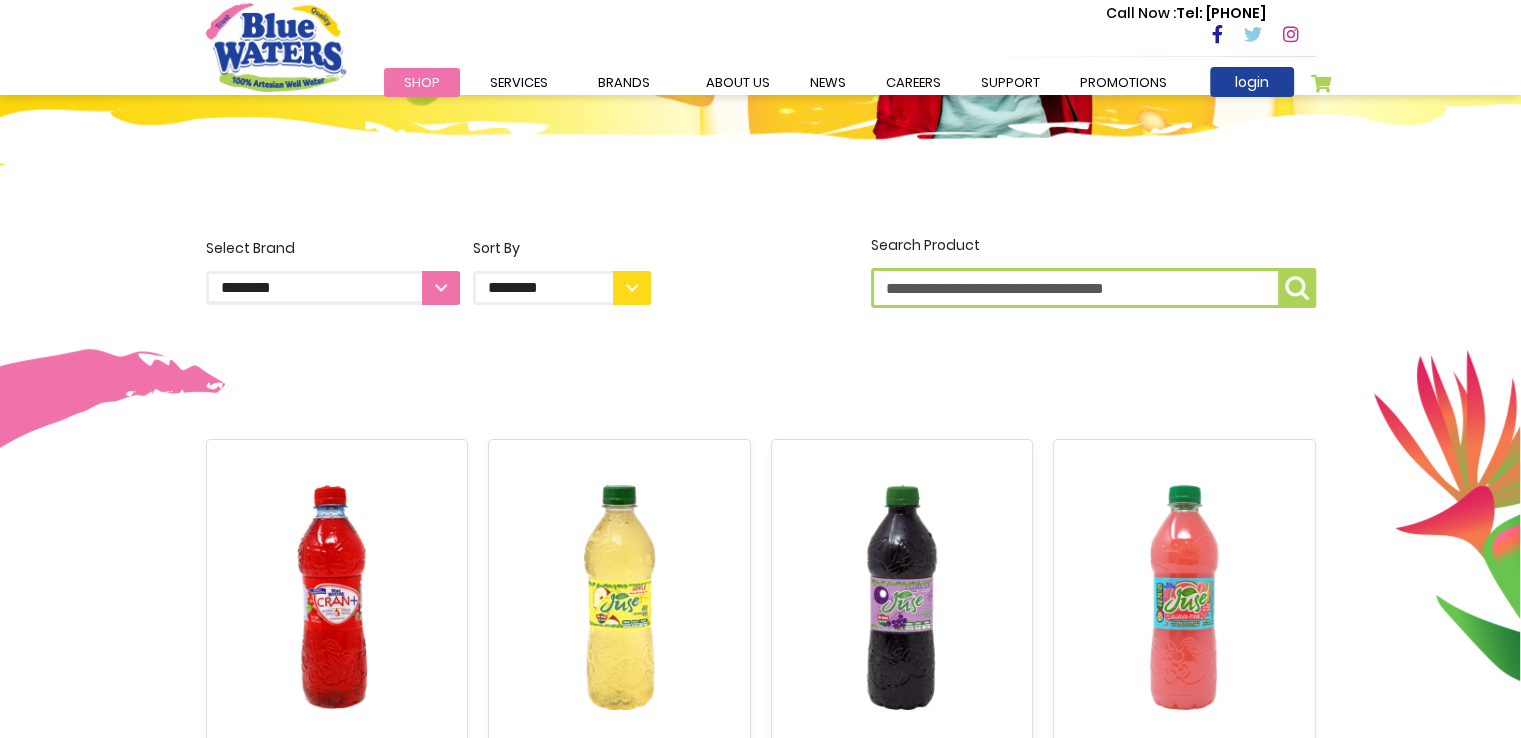 click on "**********" at bounding box center [562, 288] 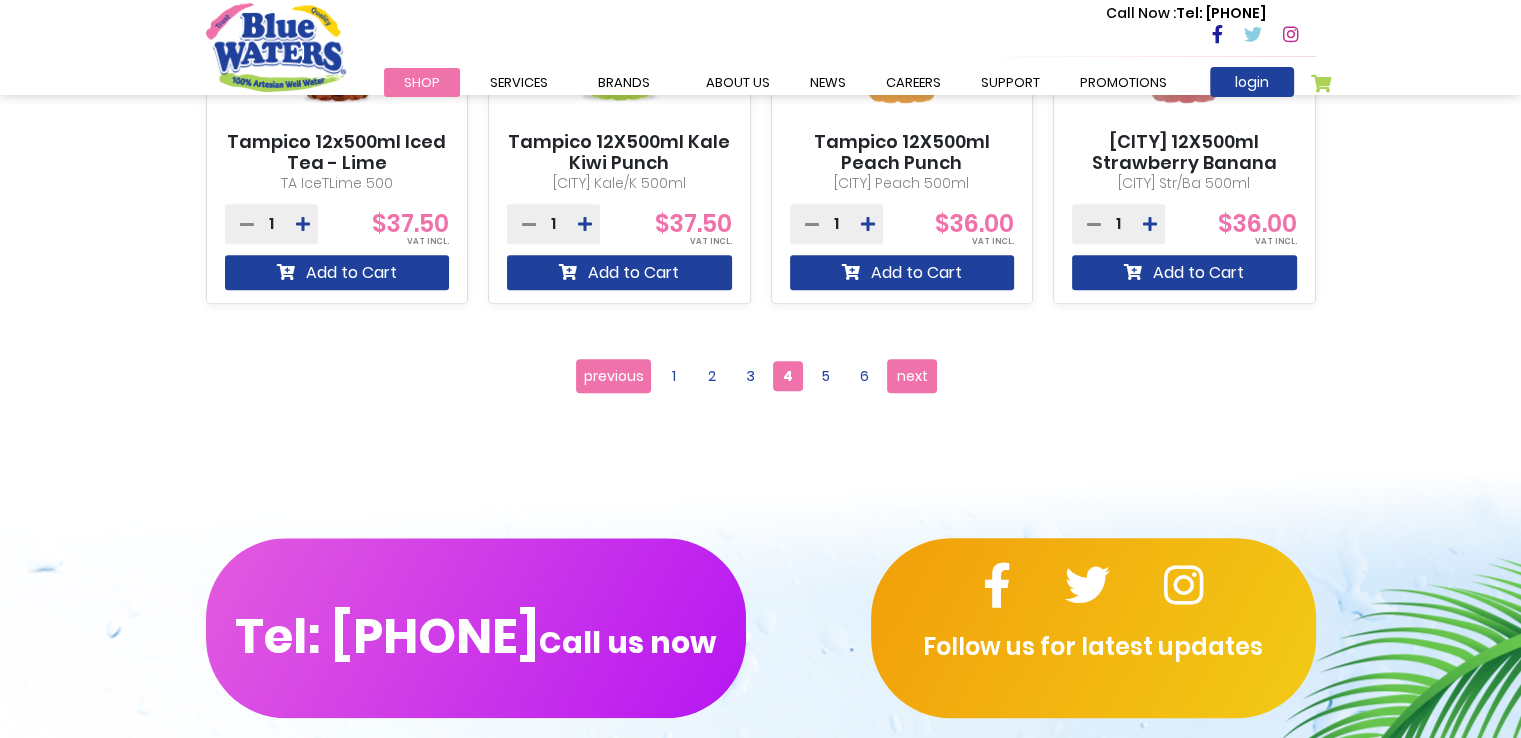 scroll, scrollTop: 2000, scrollLeft: 0, axis: vertical 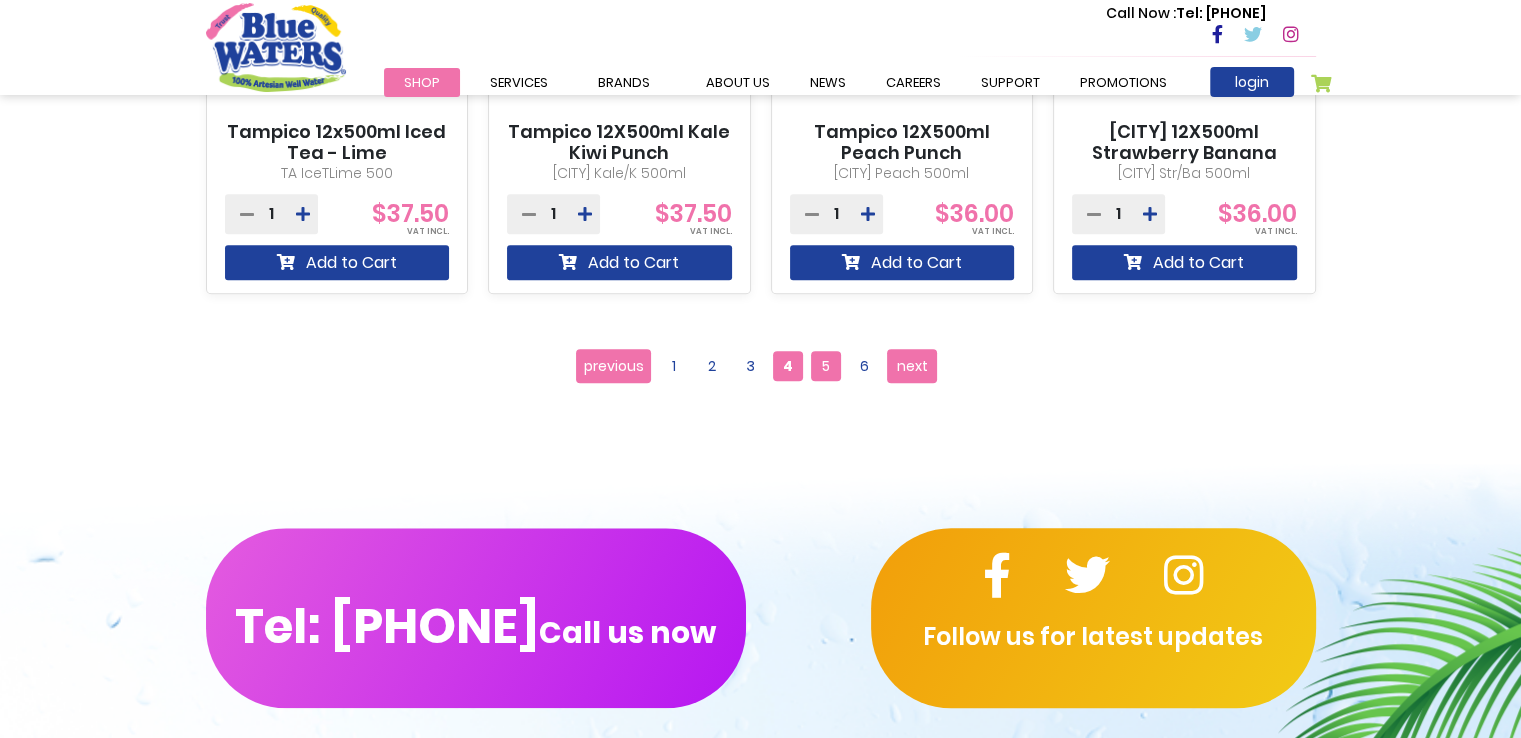 click on "5" at bounding box center [826, 366] 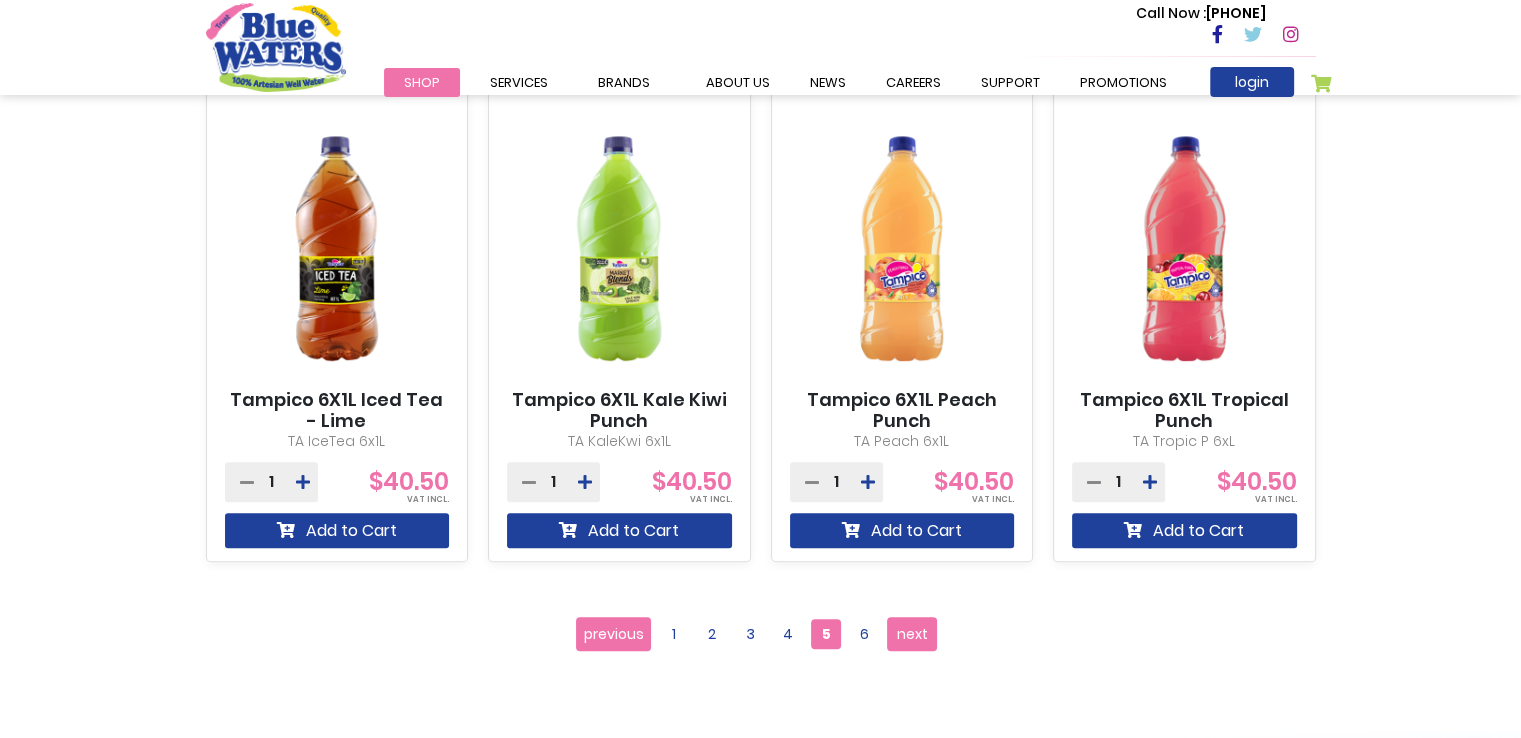 scroll, scrollTop: 2000, scrollLeft: 0, axis: vertical 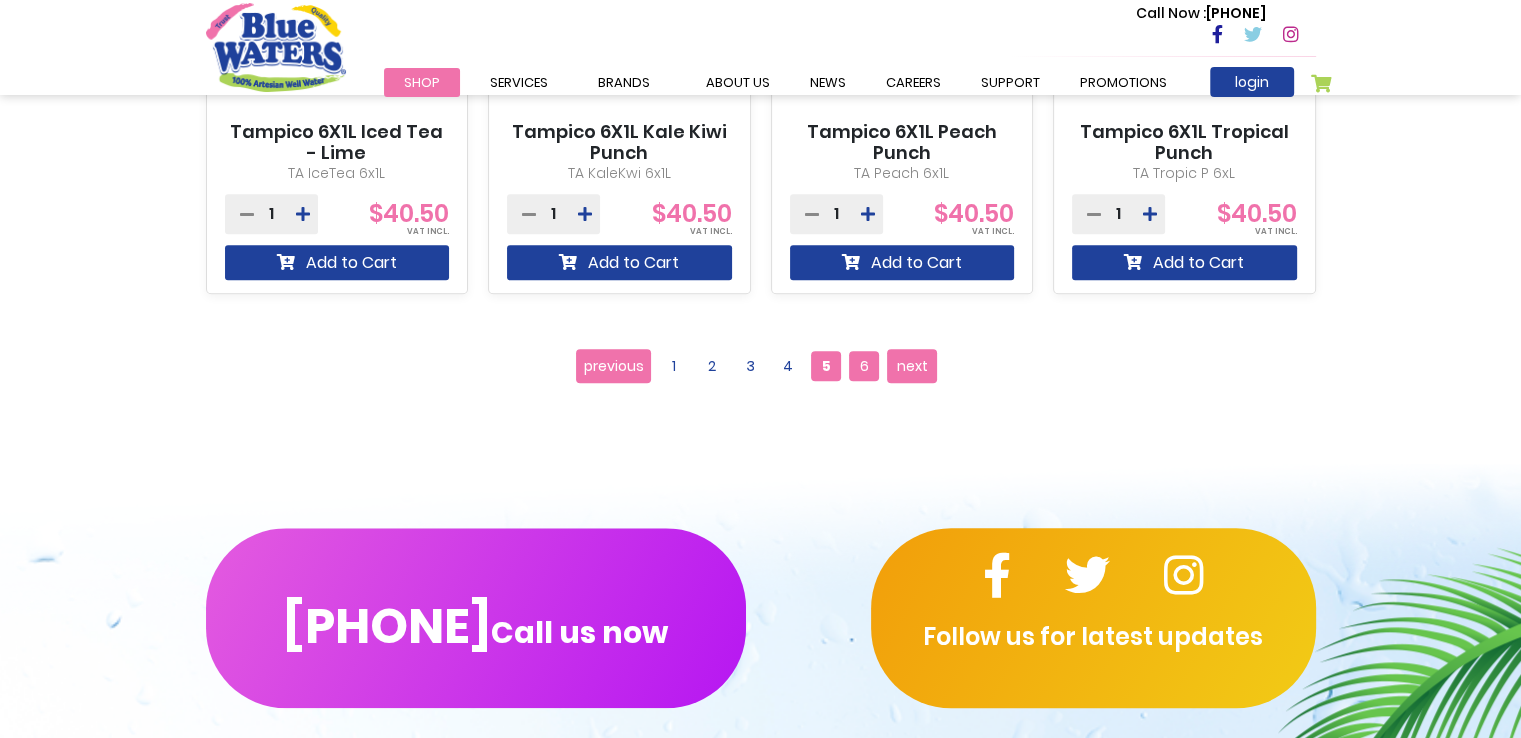 click on "6" at bounding box center (864, 366) 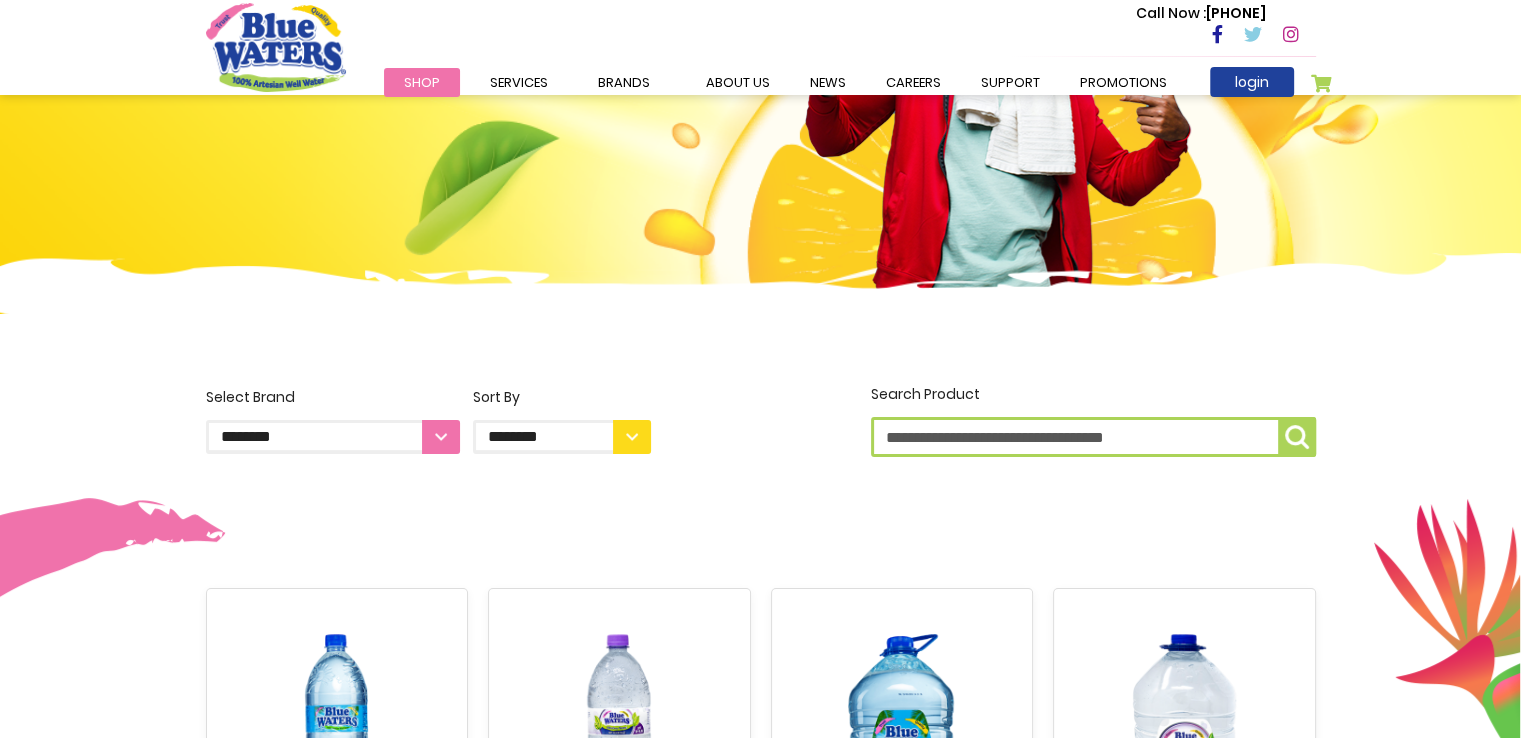 scroll, scrollTop: 200, scrollLeft: 0, axis: vertical 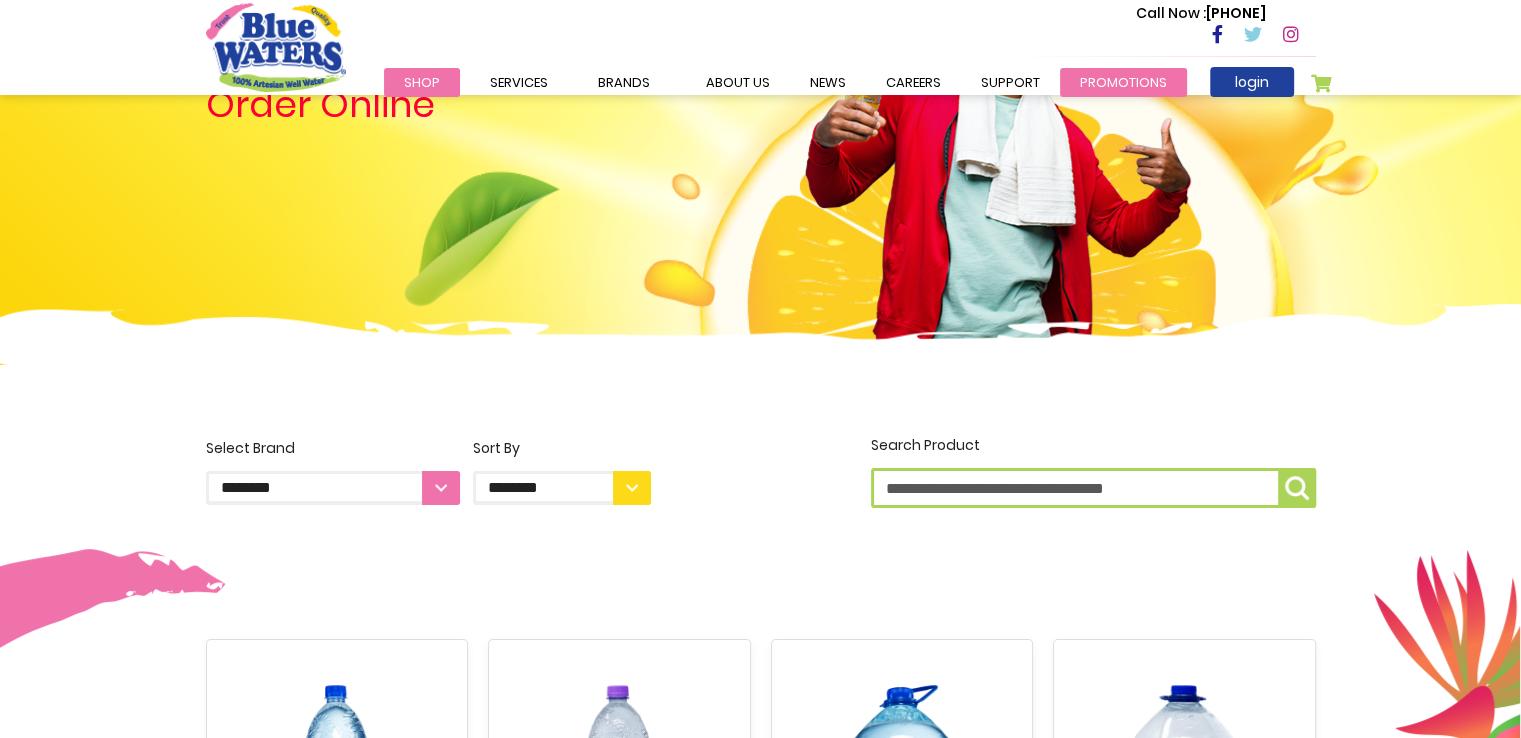 click on "Promotions" at bounding box center (1123, 82) 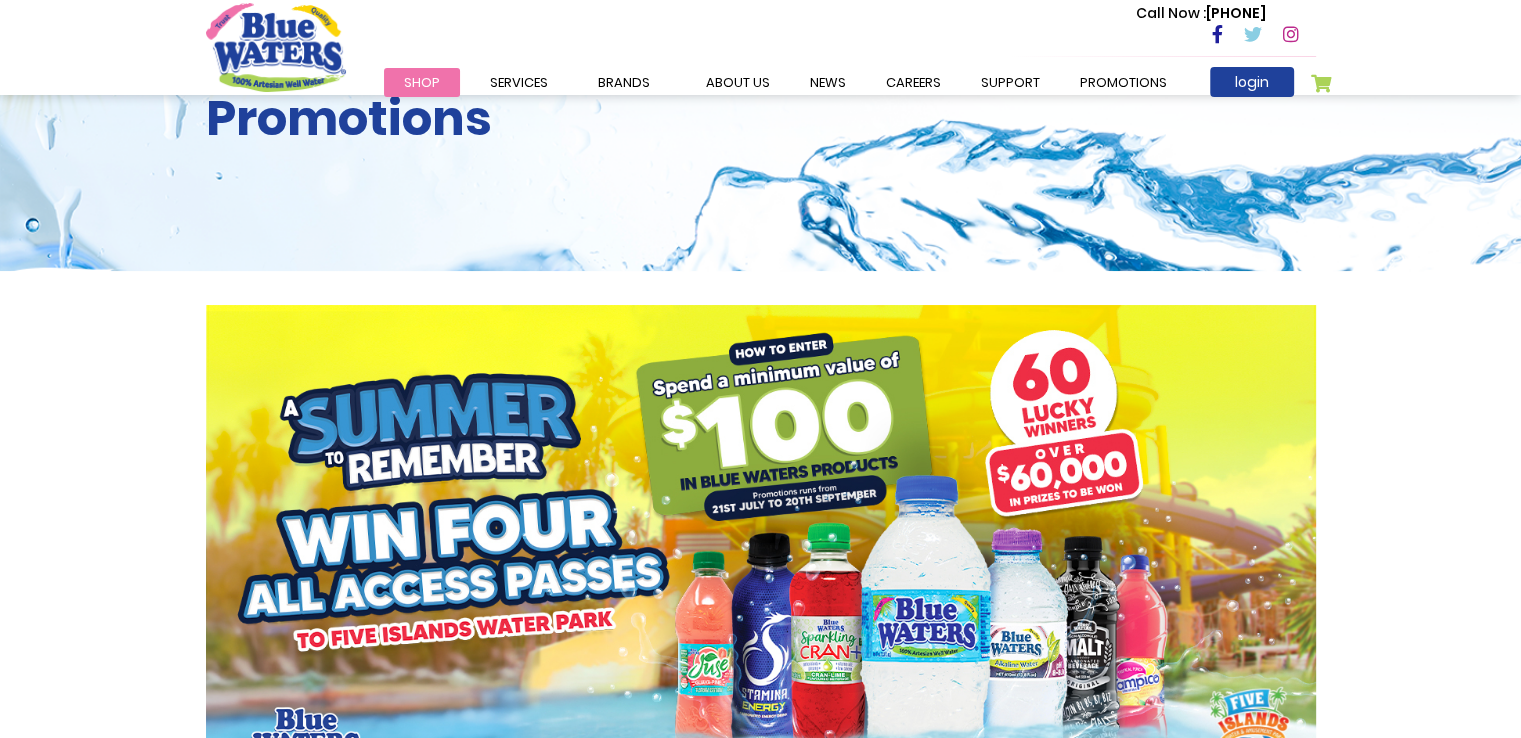 scroll, scrollTop: 0, scrollLeft: 0, axis: both 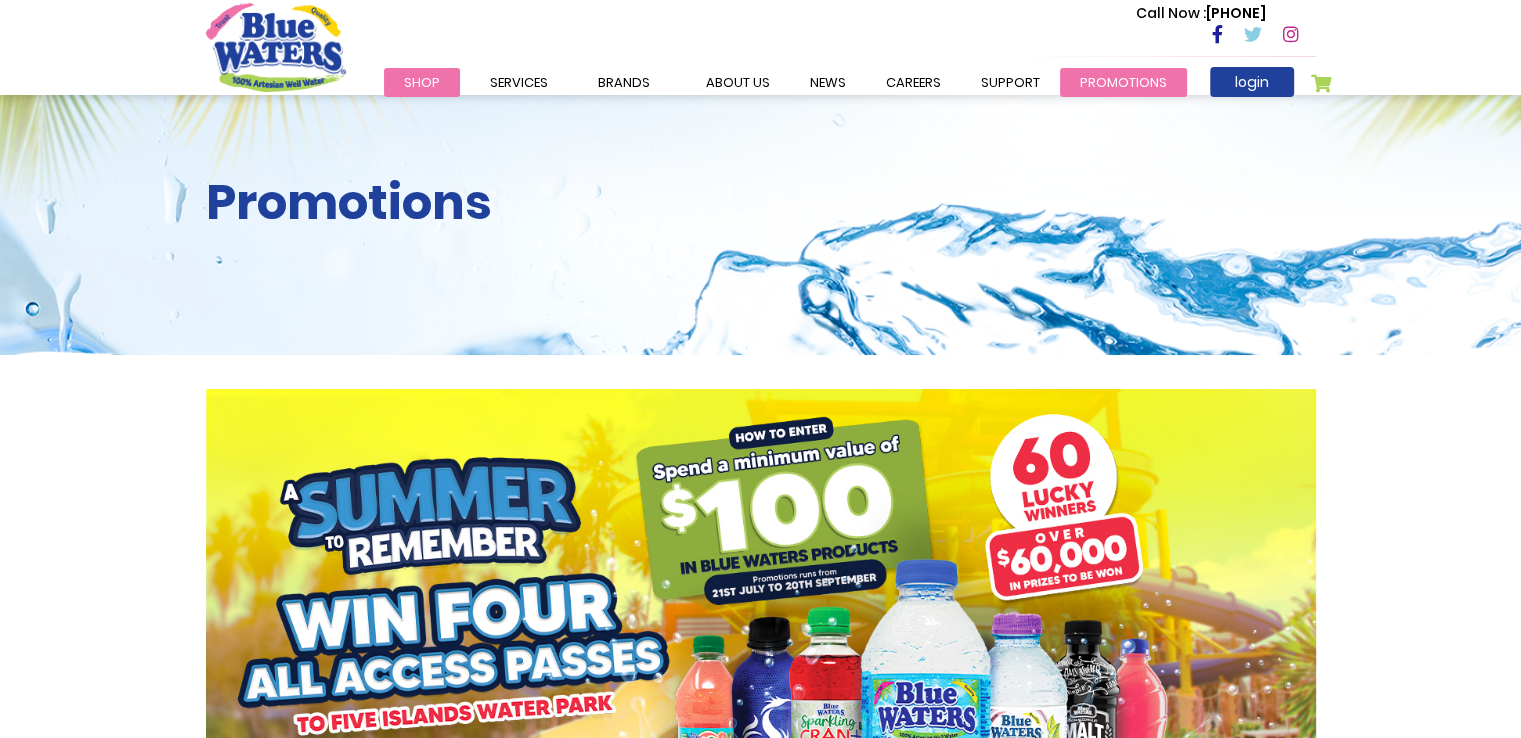 click on "Promotions" at bounding box center [1123, 82] 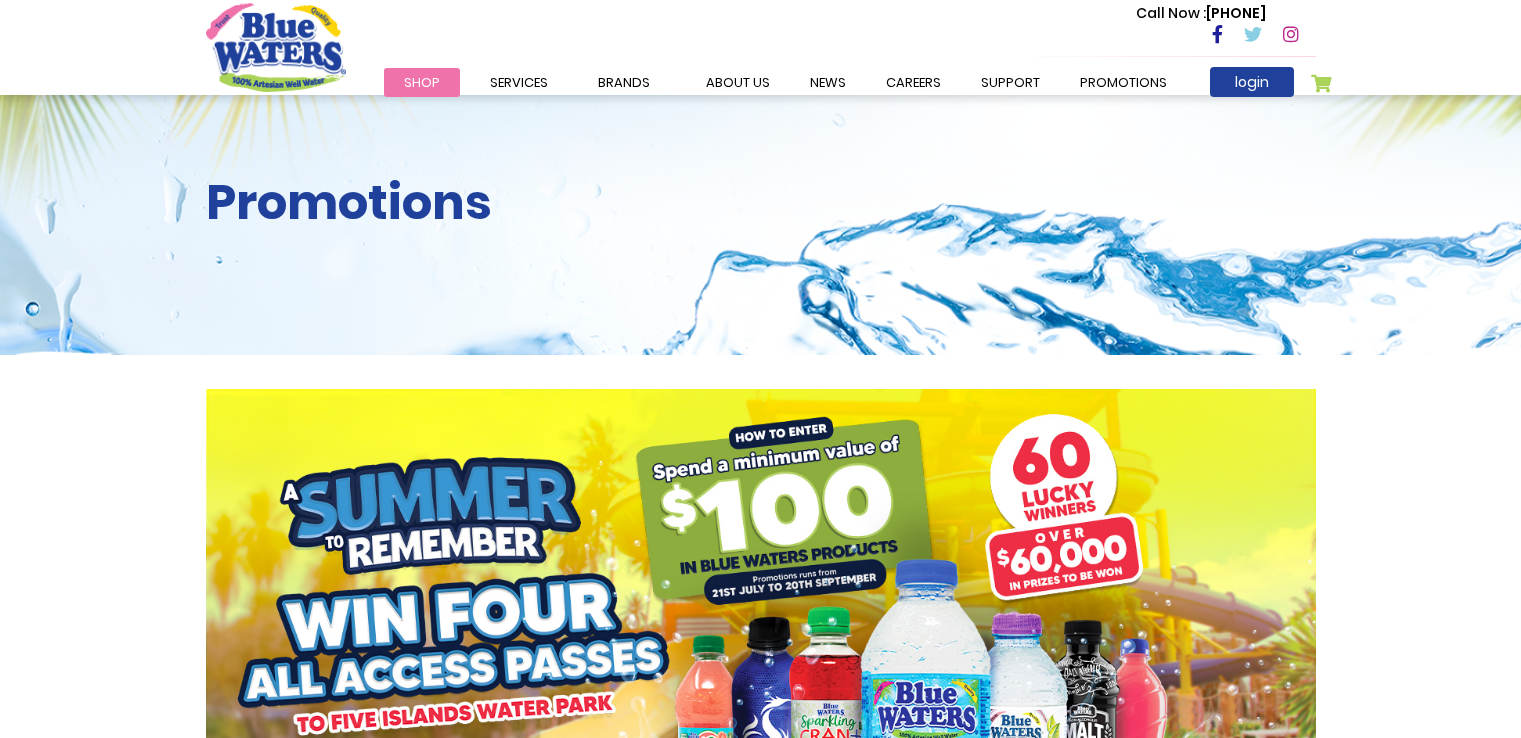scroll, scrollTop: 0, scrollLeft: 0, axis: both 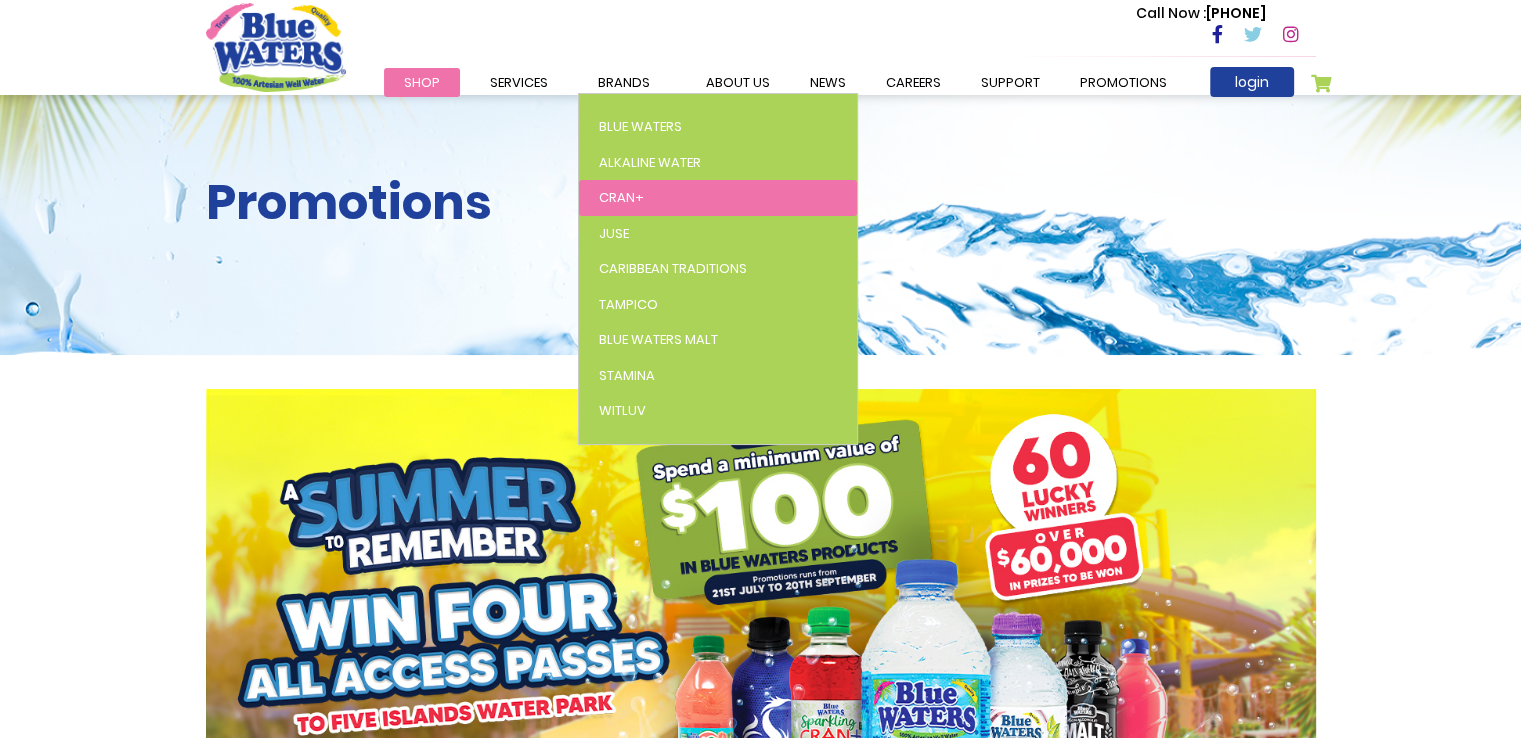 click on "Cran+" at bounding box center (621, 197) 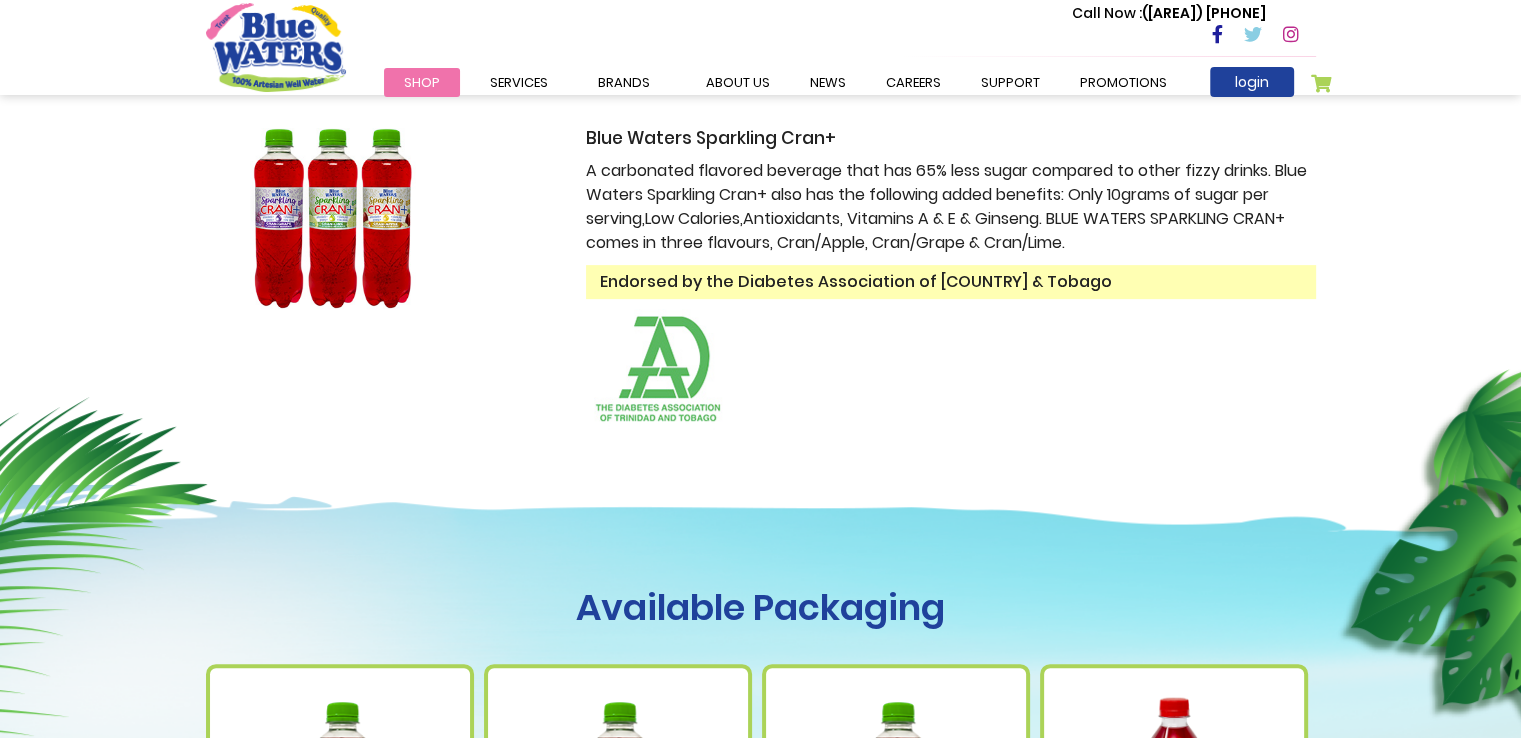 scroll, scrollTop: 500, scrollLeft: 0, axis: vertical 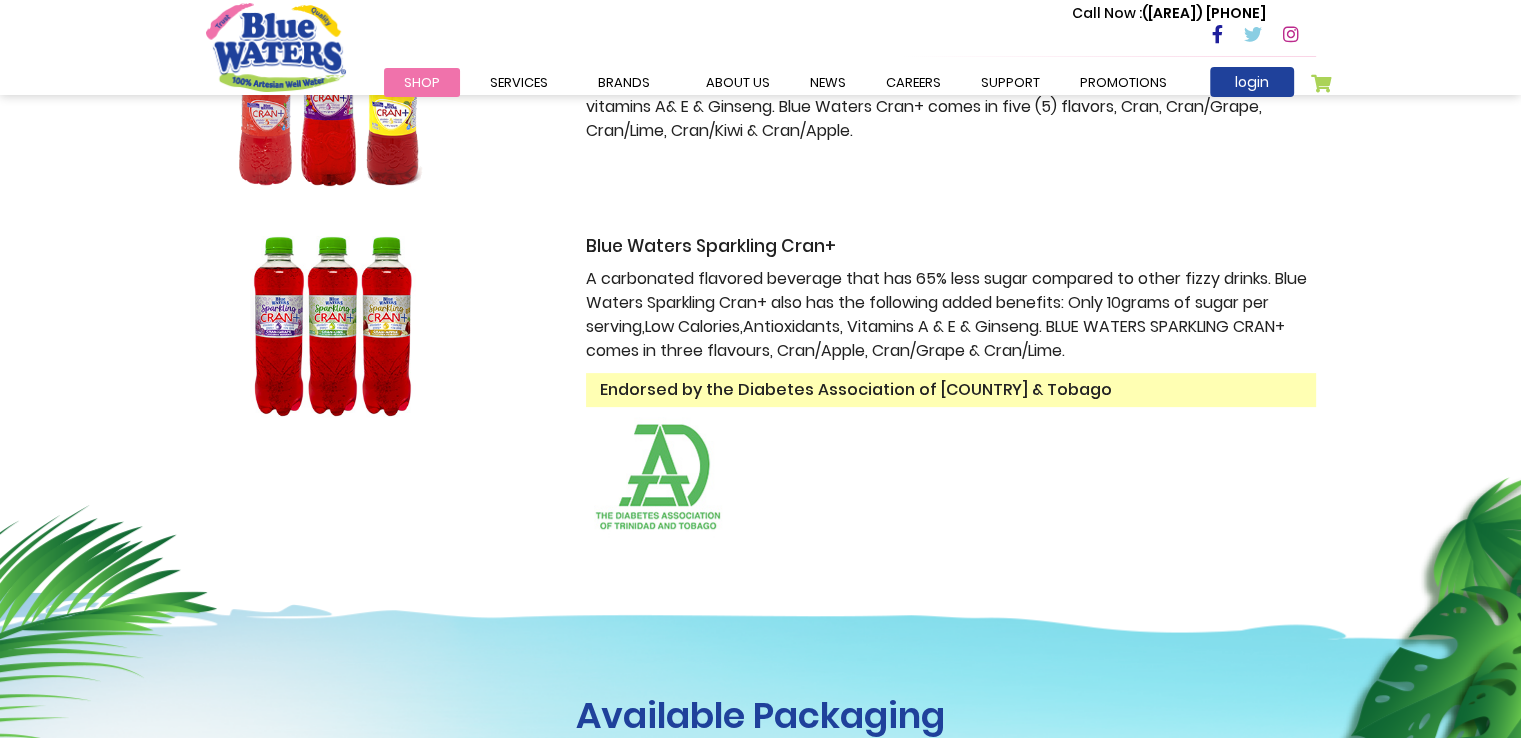 click at bounding box center (331, 326) 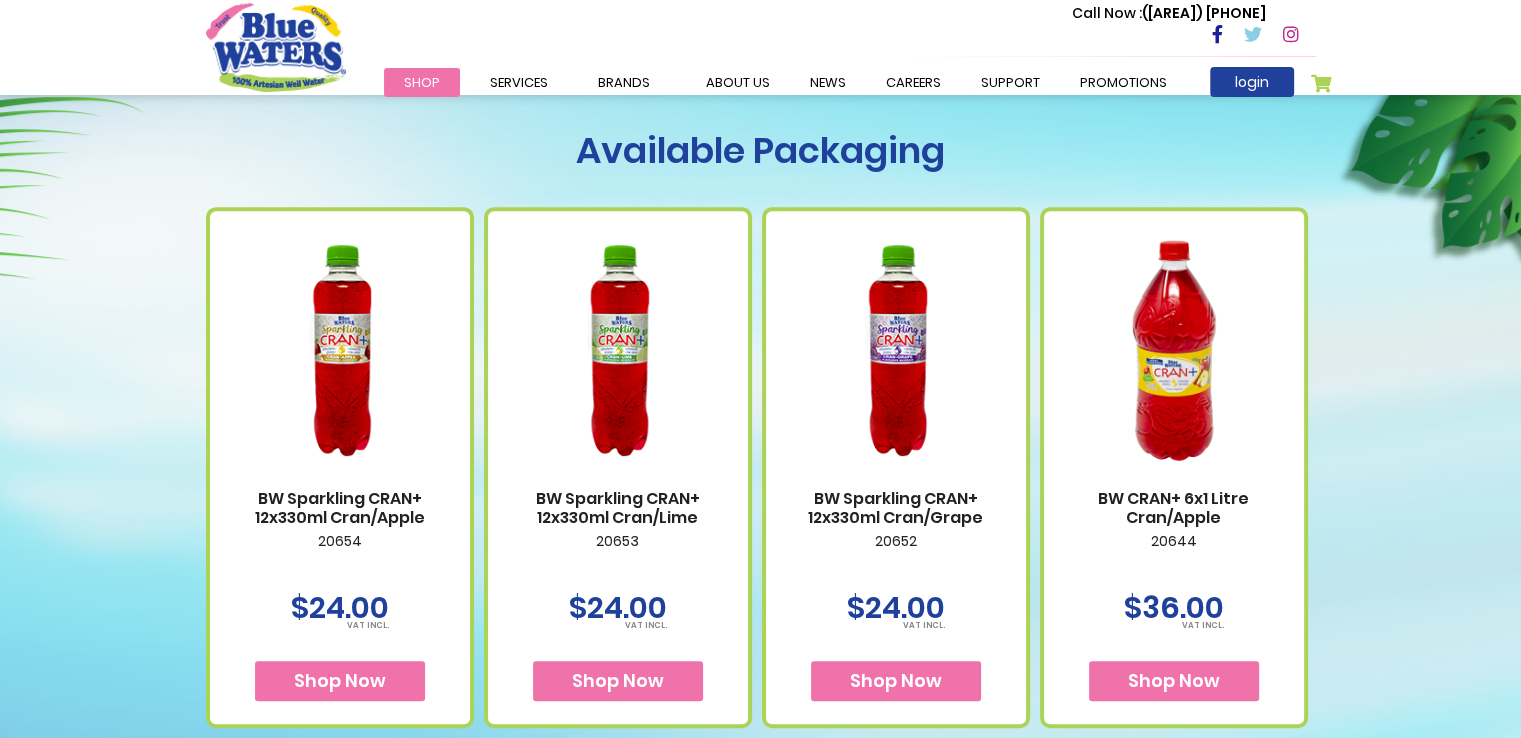 scroll, scrollTop: 1100, scrollLeft: 0, axis: vertical 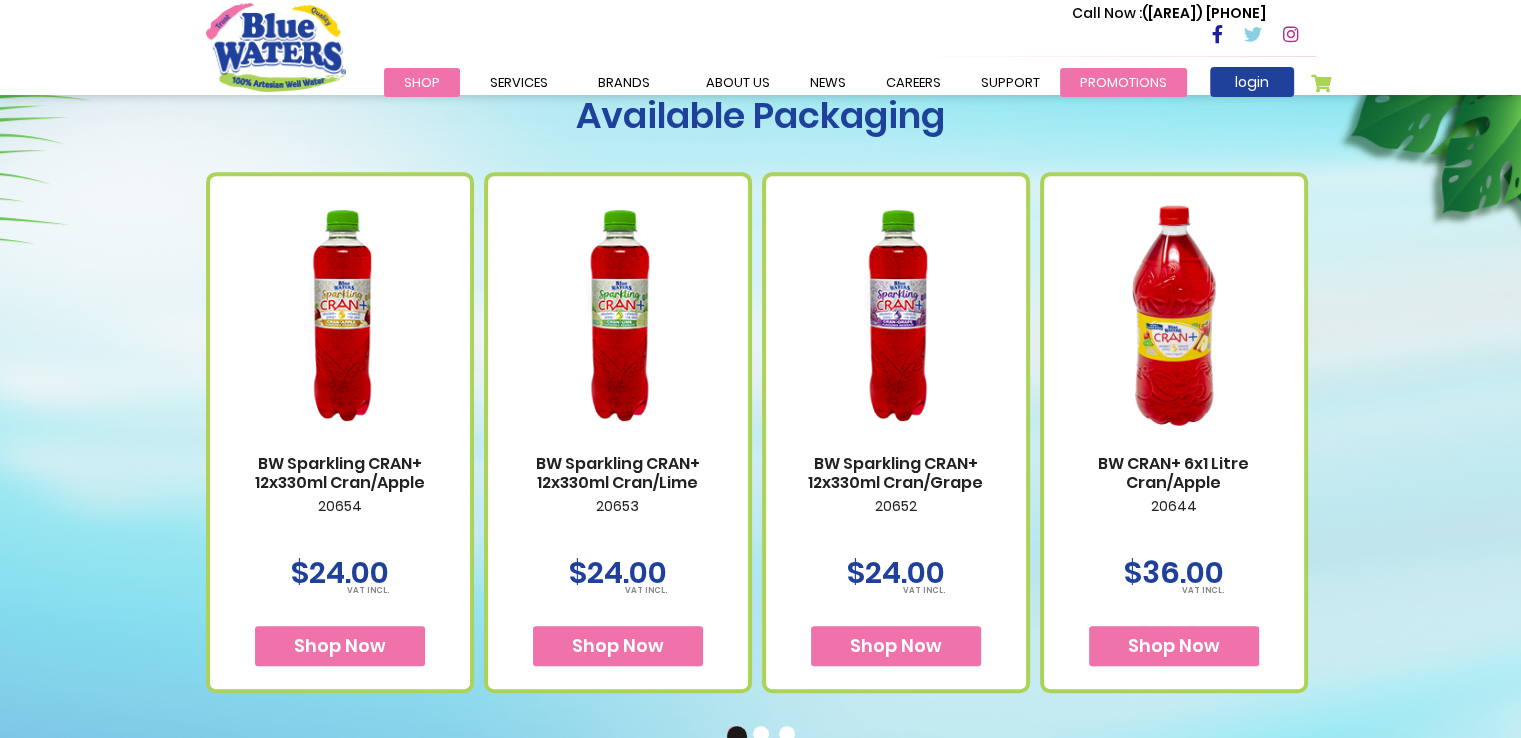 click on "Promotions" at bounding box center [1123, 82] 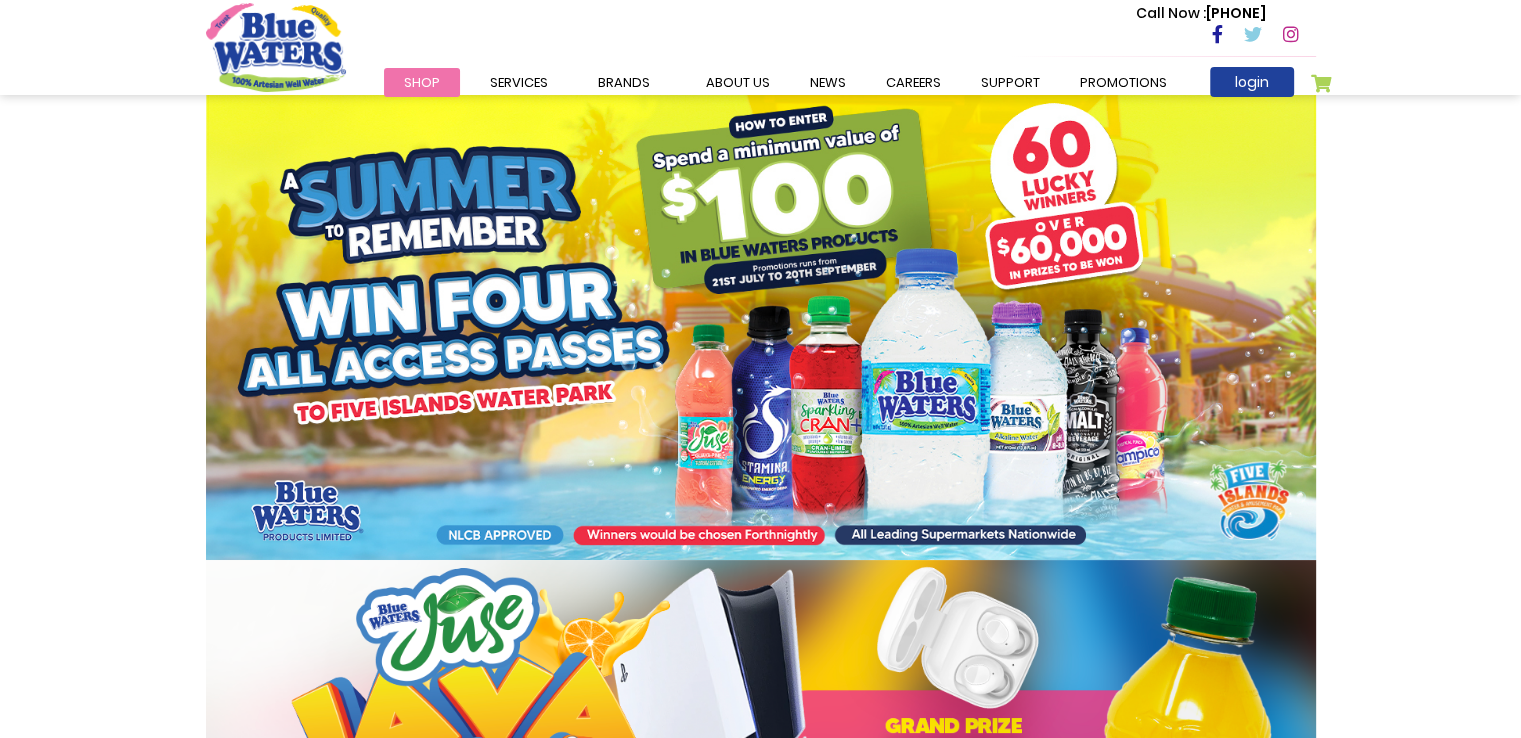 scroll, scrollTop: 300, scrollLeft: 0, axis: vertical 